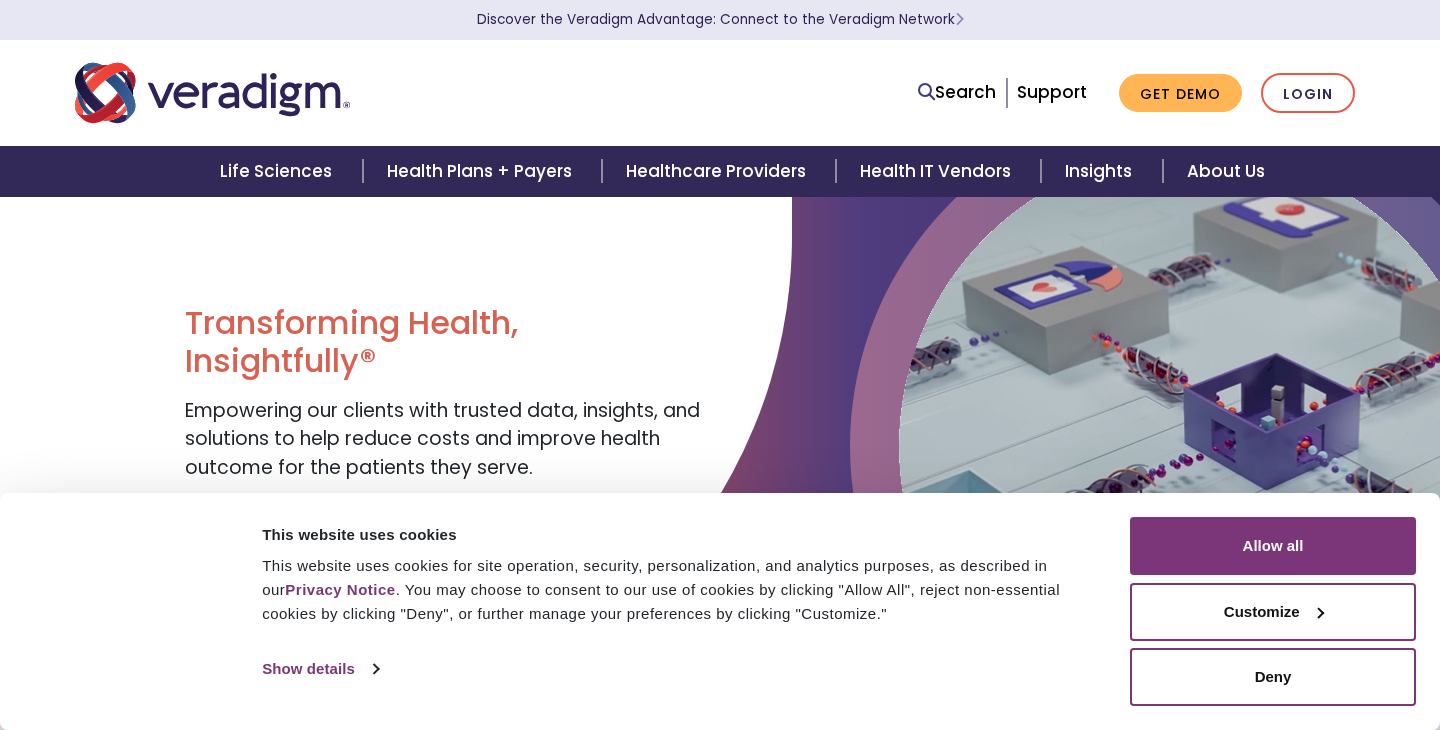 scroll, scrollTop: 0, scrollLeft: 0, axis: both 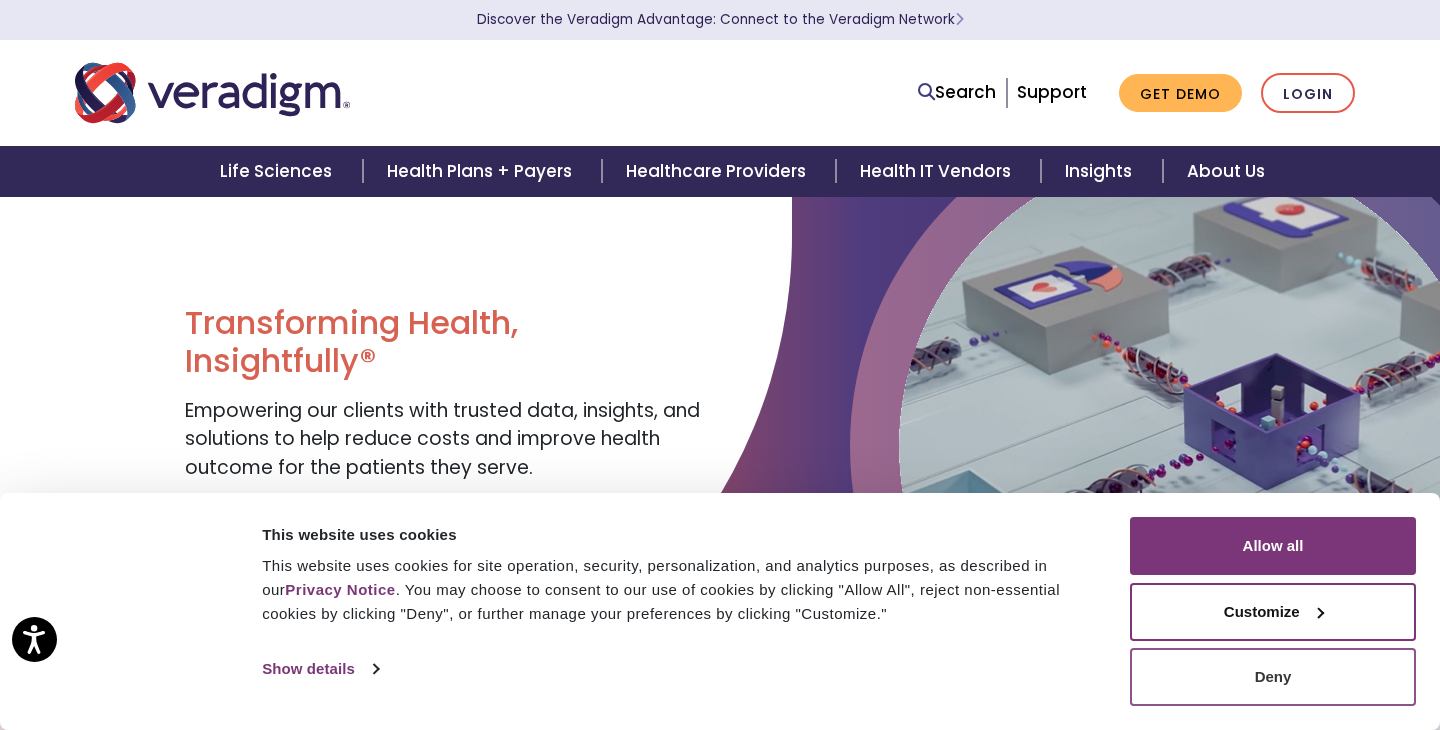 click on "Deny" at bounding box center (1273, 677) 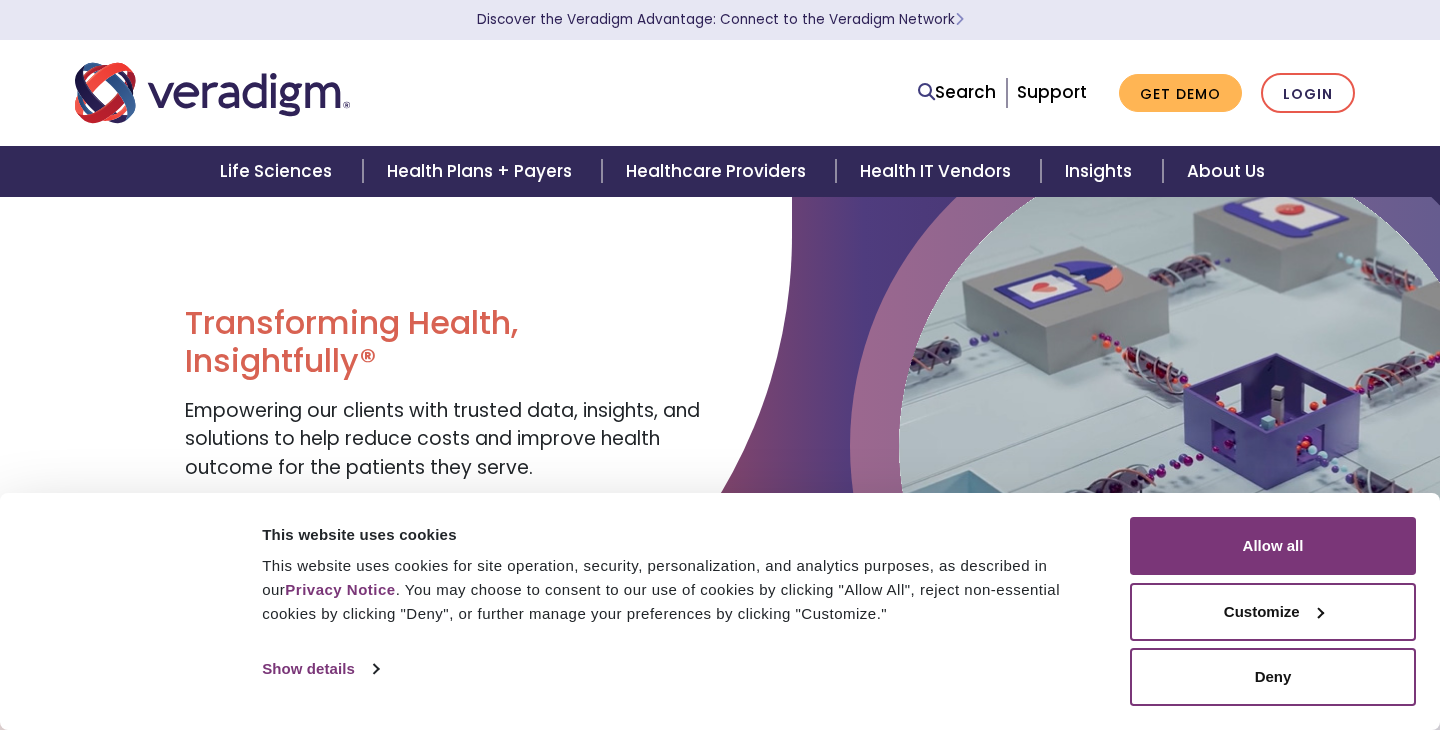 scroll, scrollTop: 0, scrollLeft: 0, axis: both 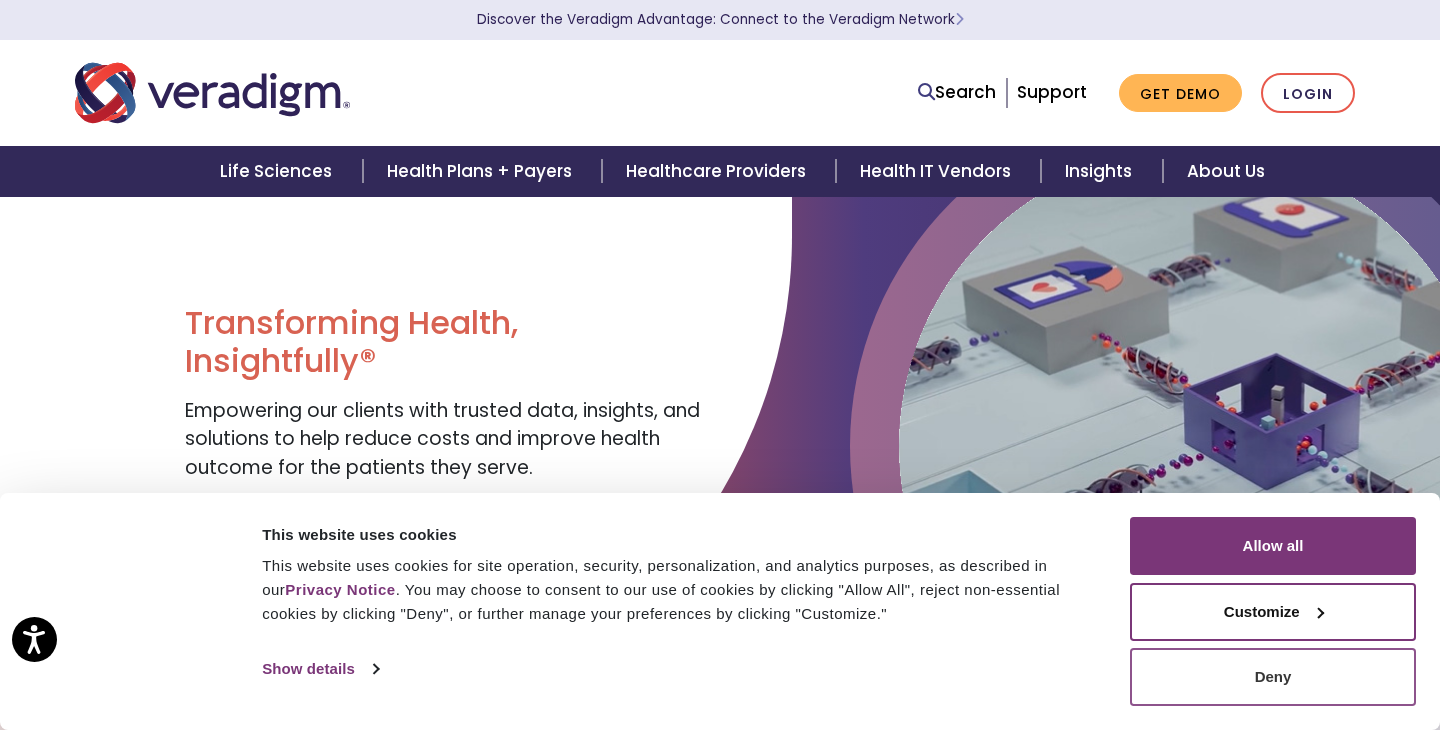 click on "Deny" at bounding box center (1273, 677) 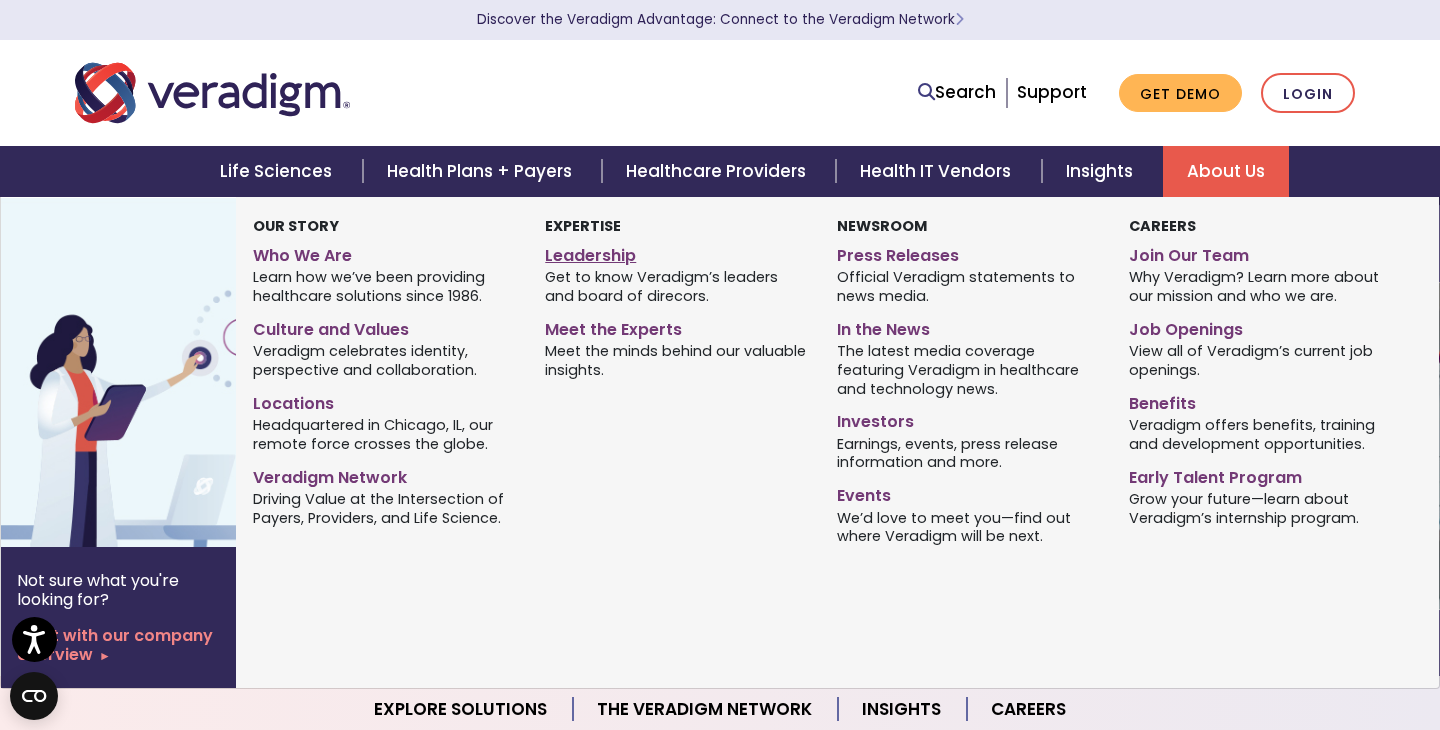 click on "Leadership" at bounding box center (676, 252) 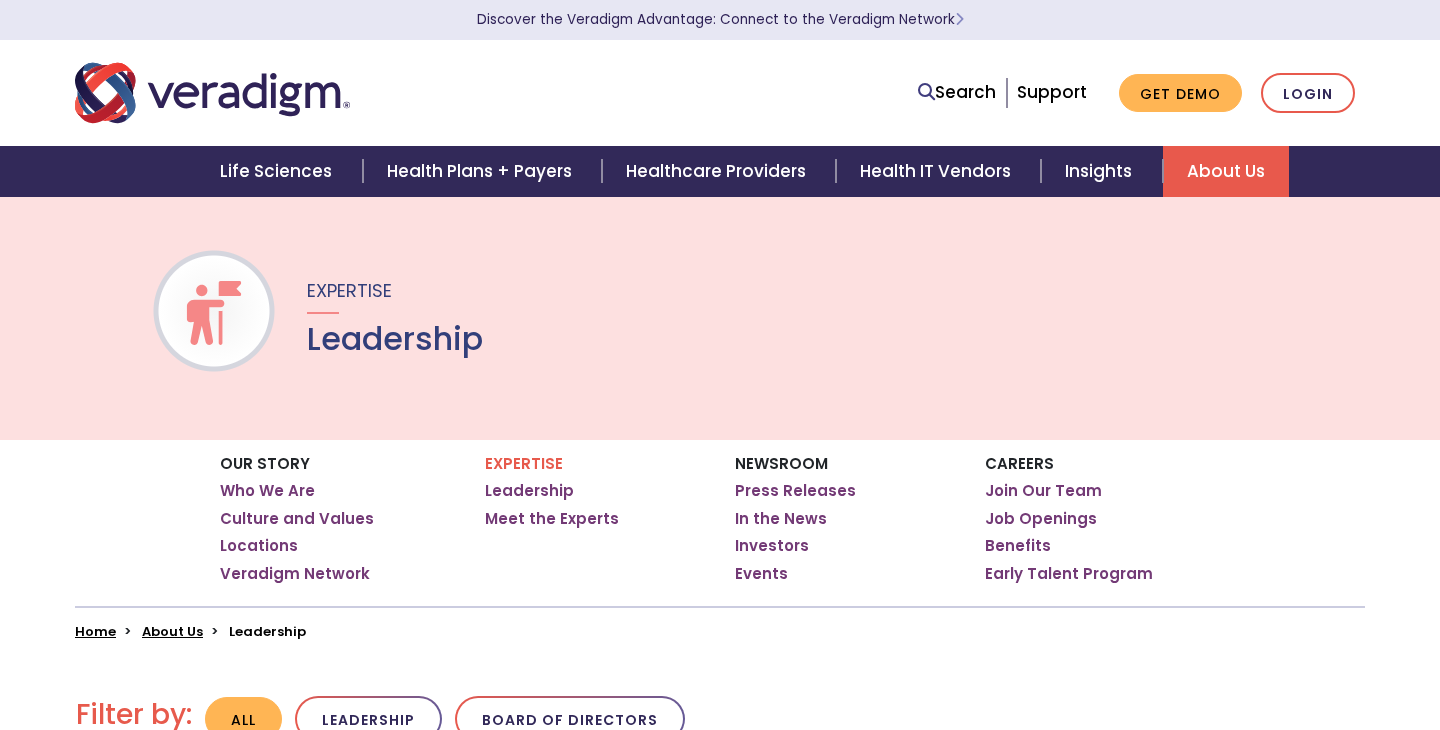 scroll, scrollTop: 0, scrollLeft: 0, axis: both 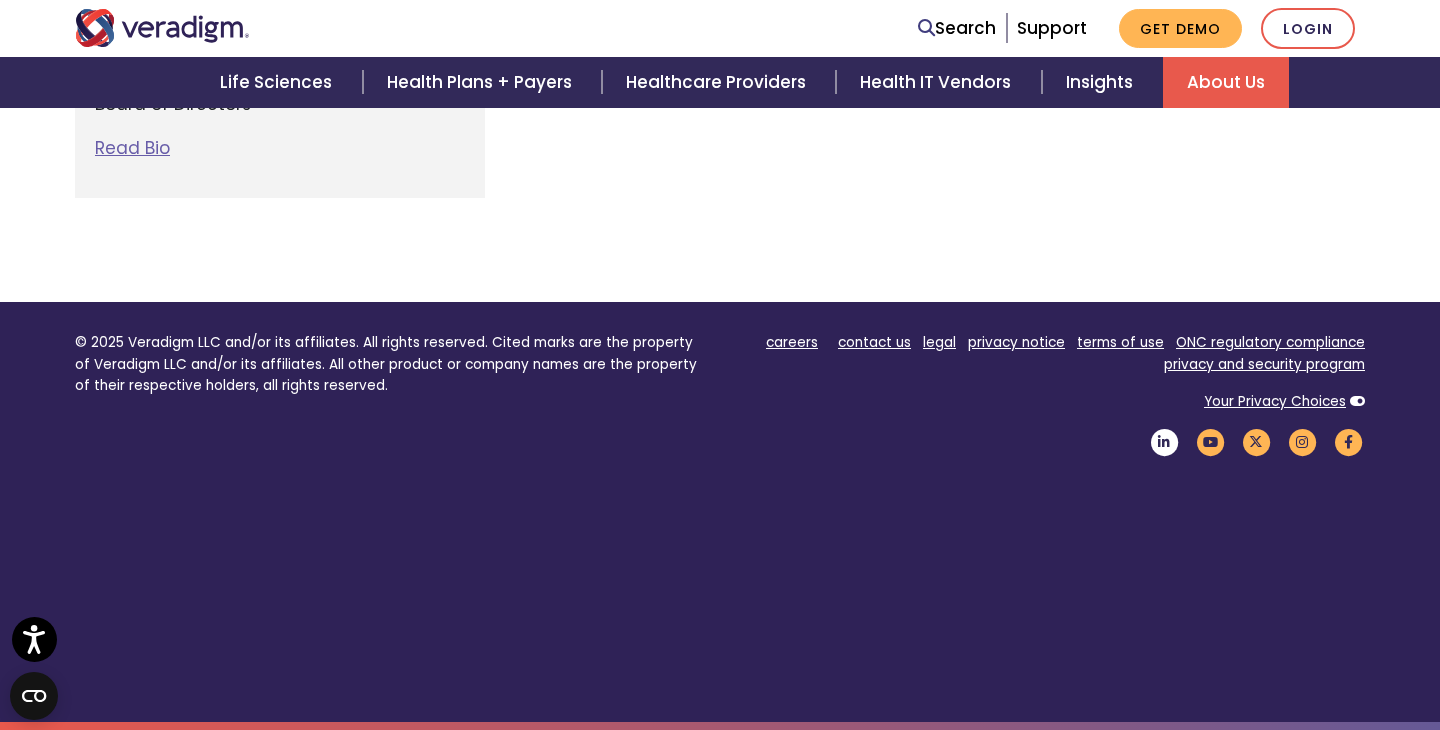 click at bounding box center [1164, 442] 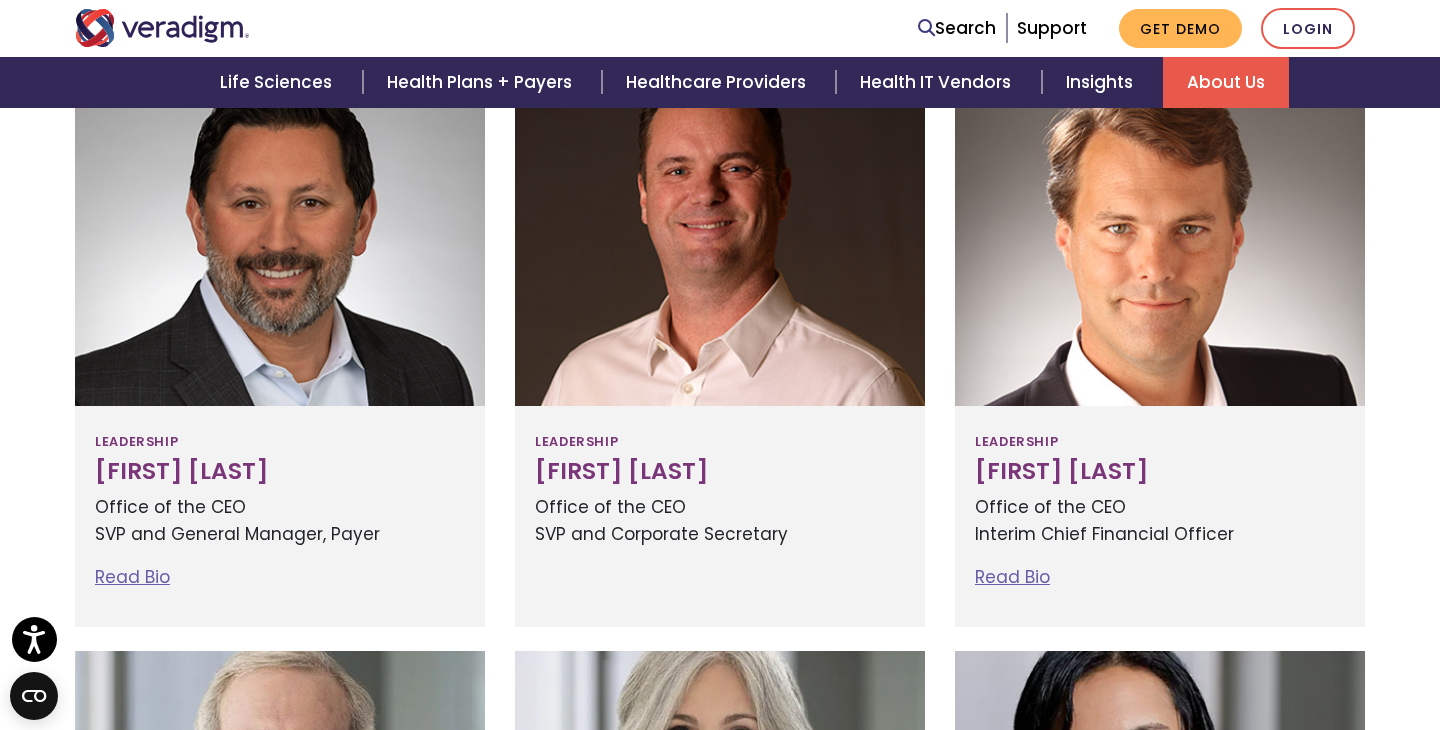 scroll, scrollTop: 666, scrollLeft: 0, axis: vertical 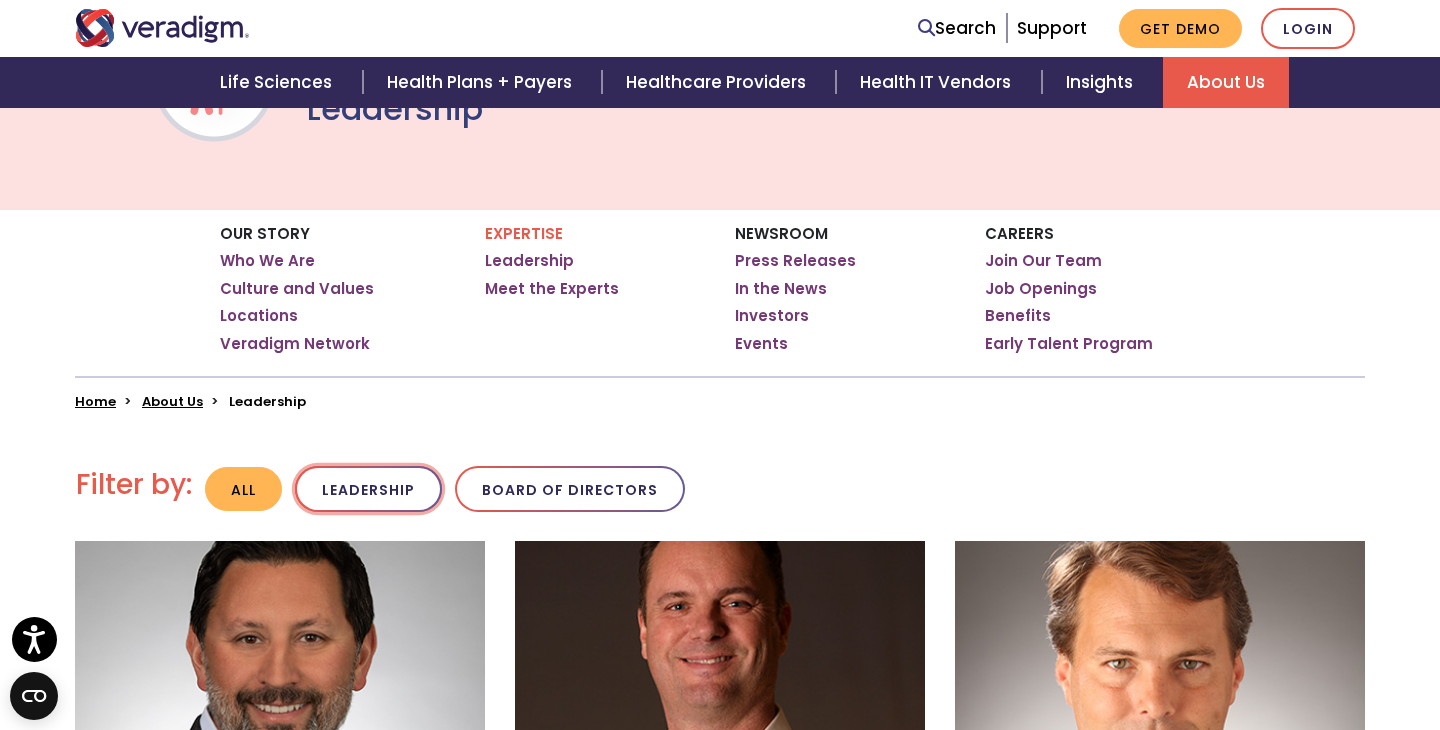 click on "Leadership" at bounding box center (368, 489) 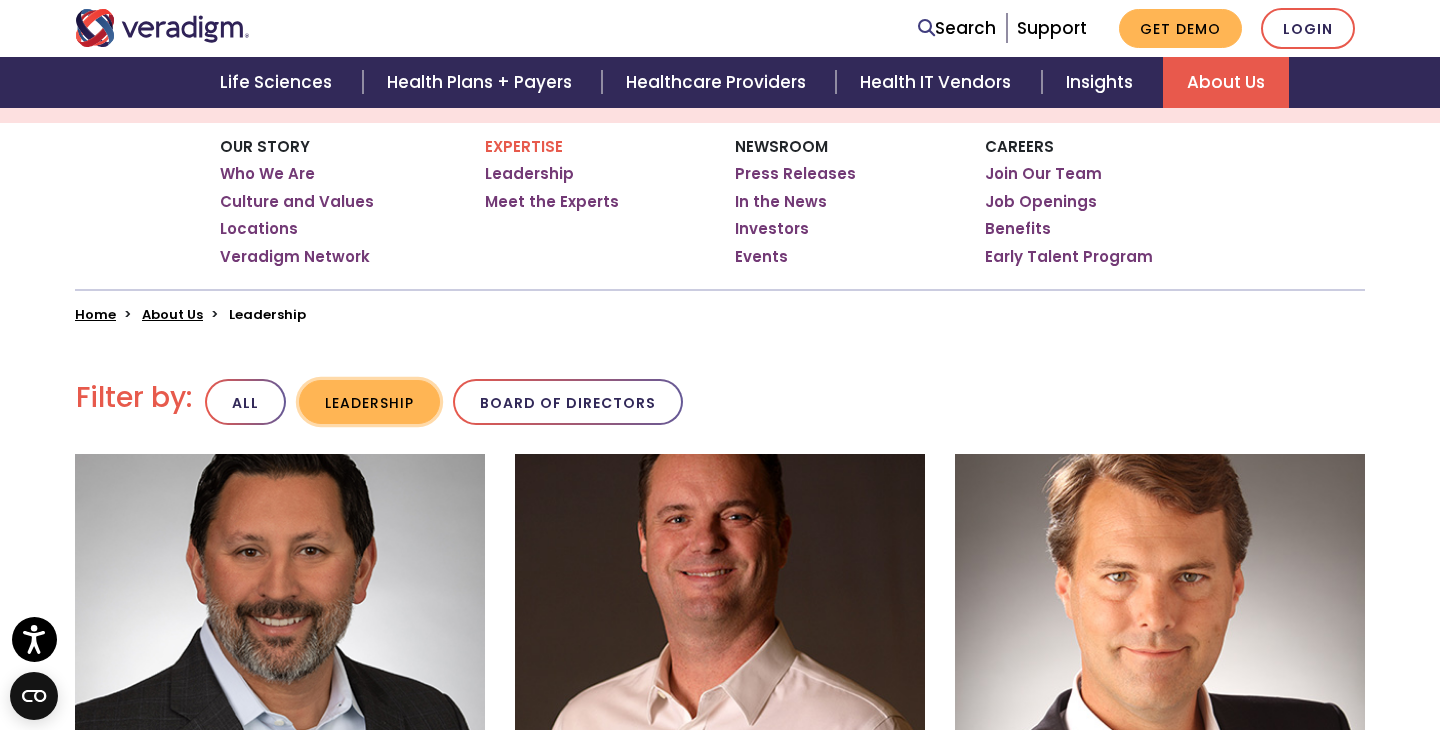 scroll, scrollTop: 315, scrollLeft: 0, axis: vertical 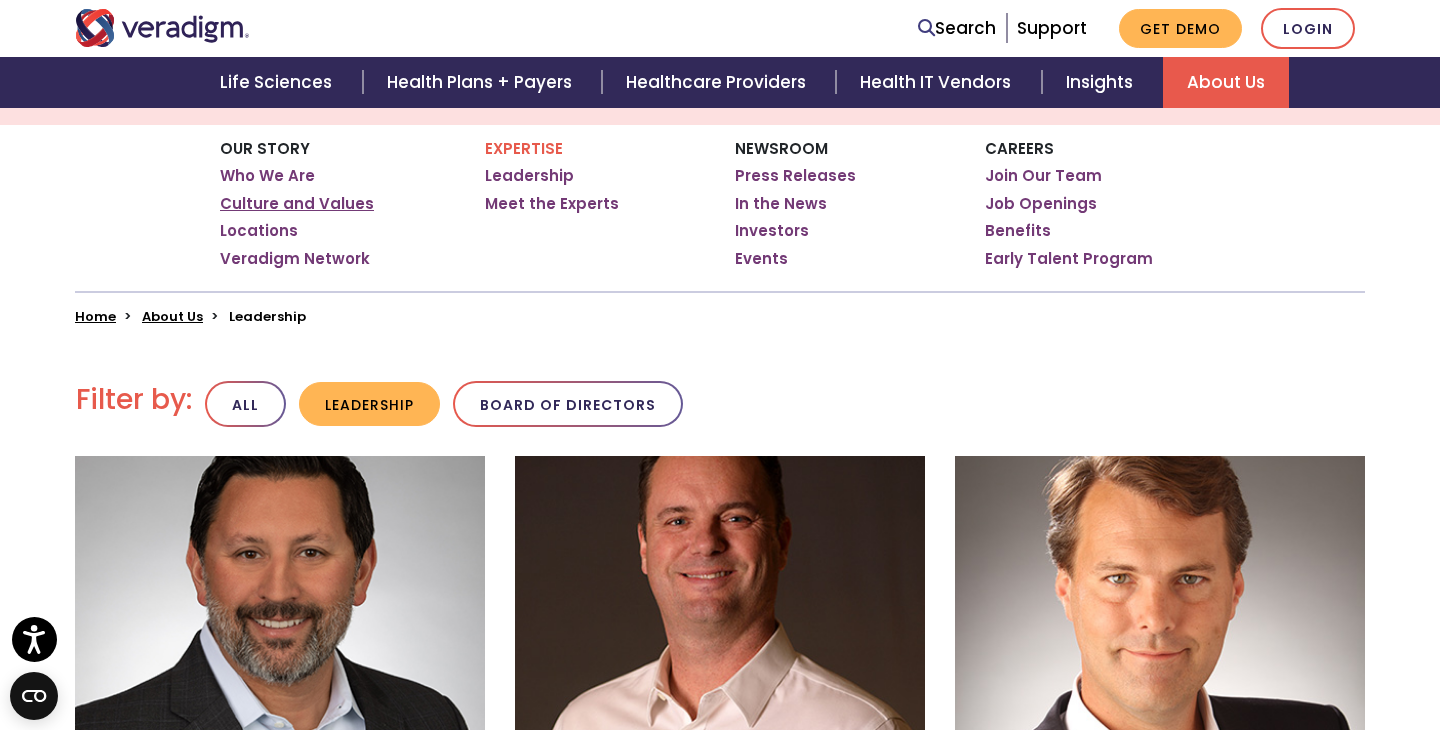 click on "Culture and Values" at bounding box center [297, 204] 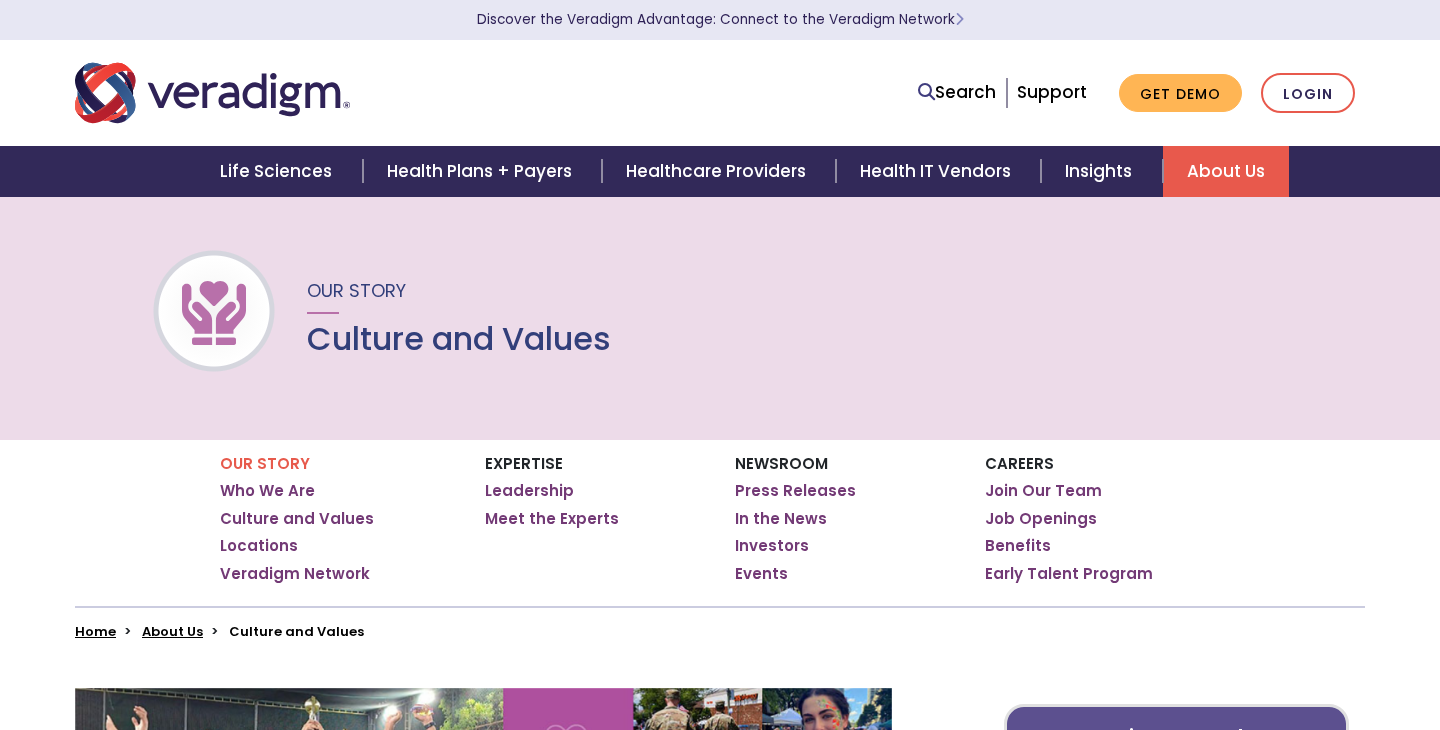 scroll, scrollTop: 0, scrollLeft: 0, axis: both 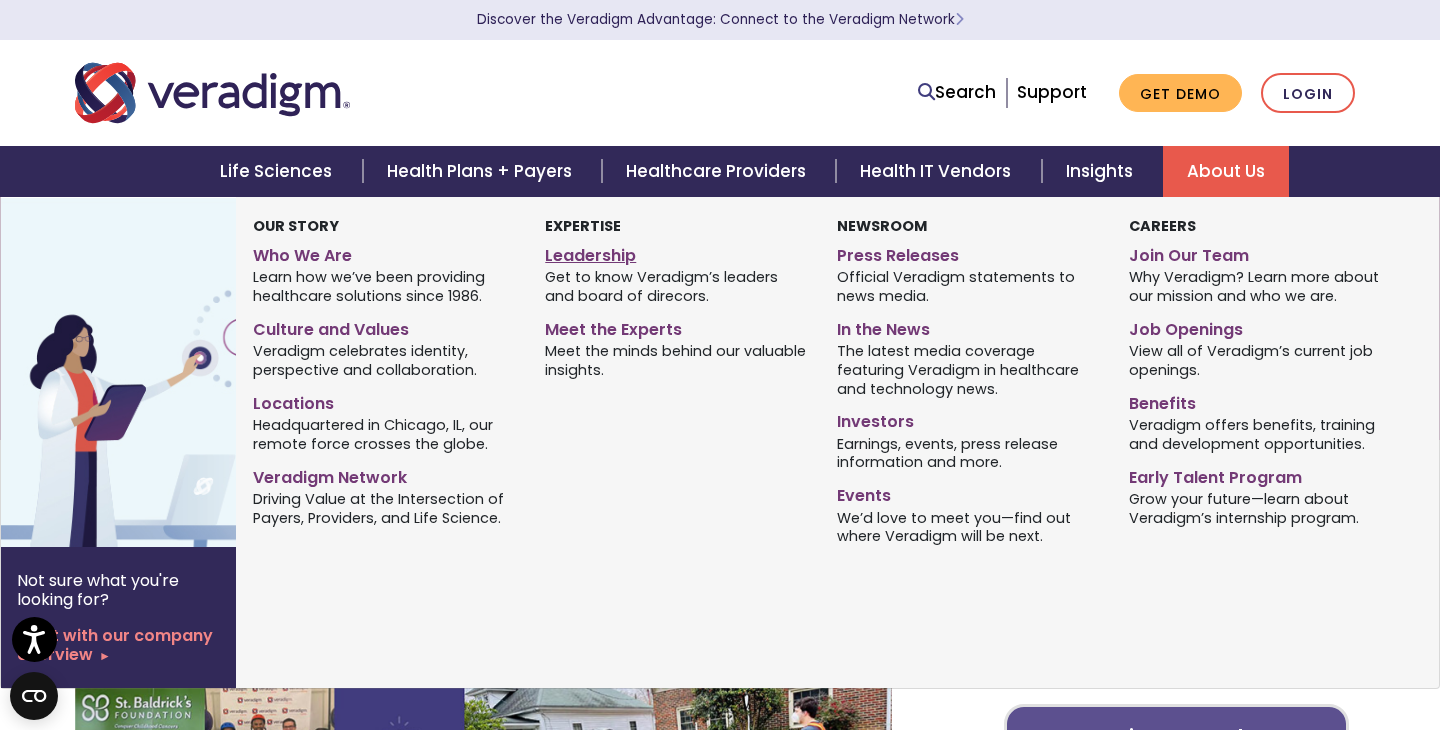 click on "Leadership" at bounding box center (676, 252) 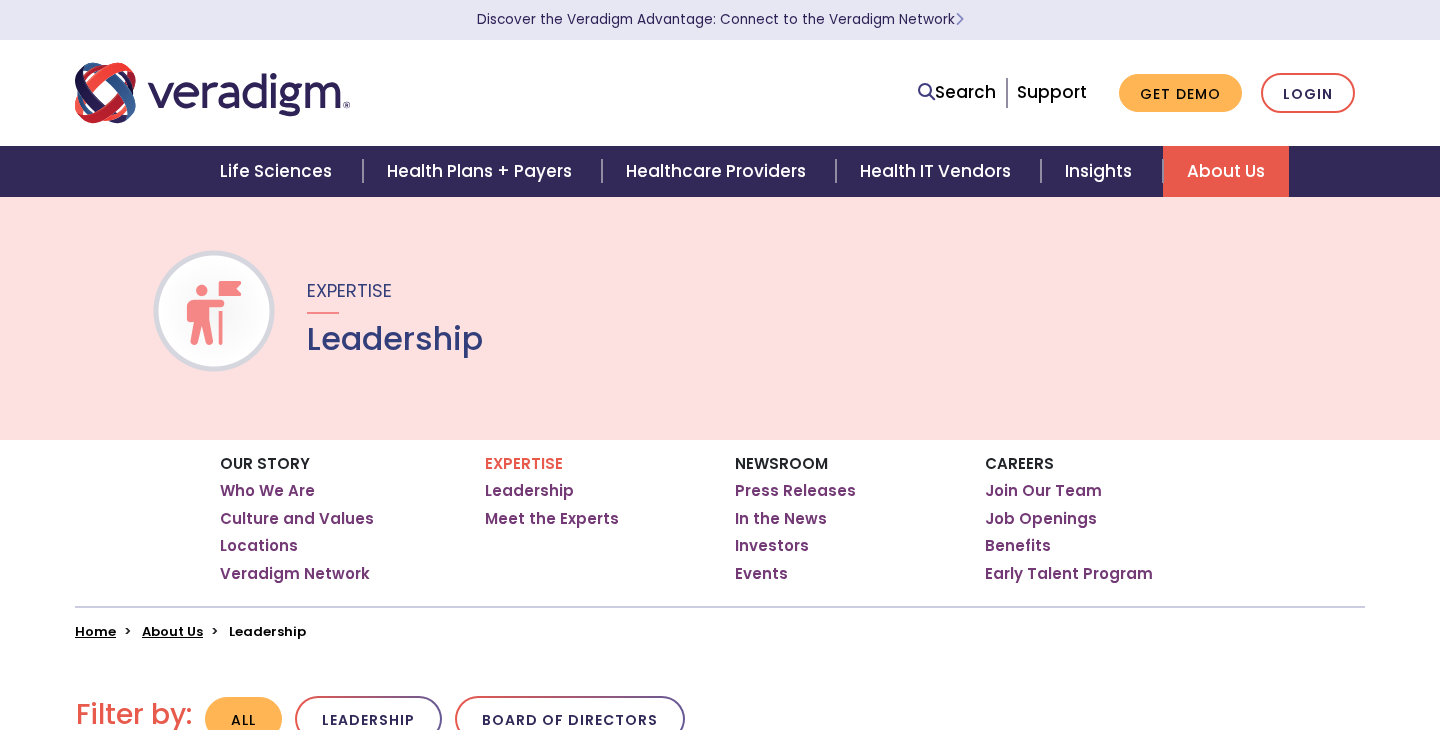 scroll, scrollTop: 0, scrollLeft: 0, axis: both 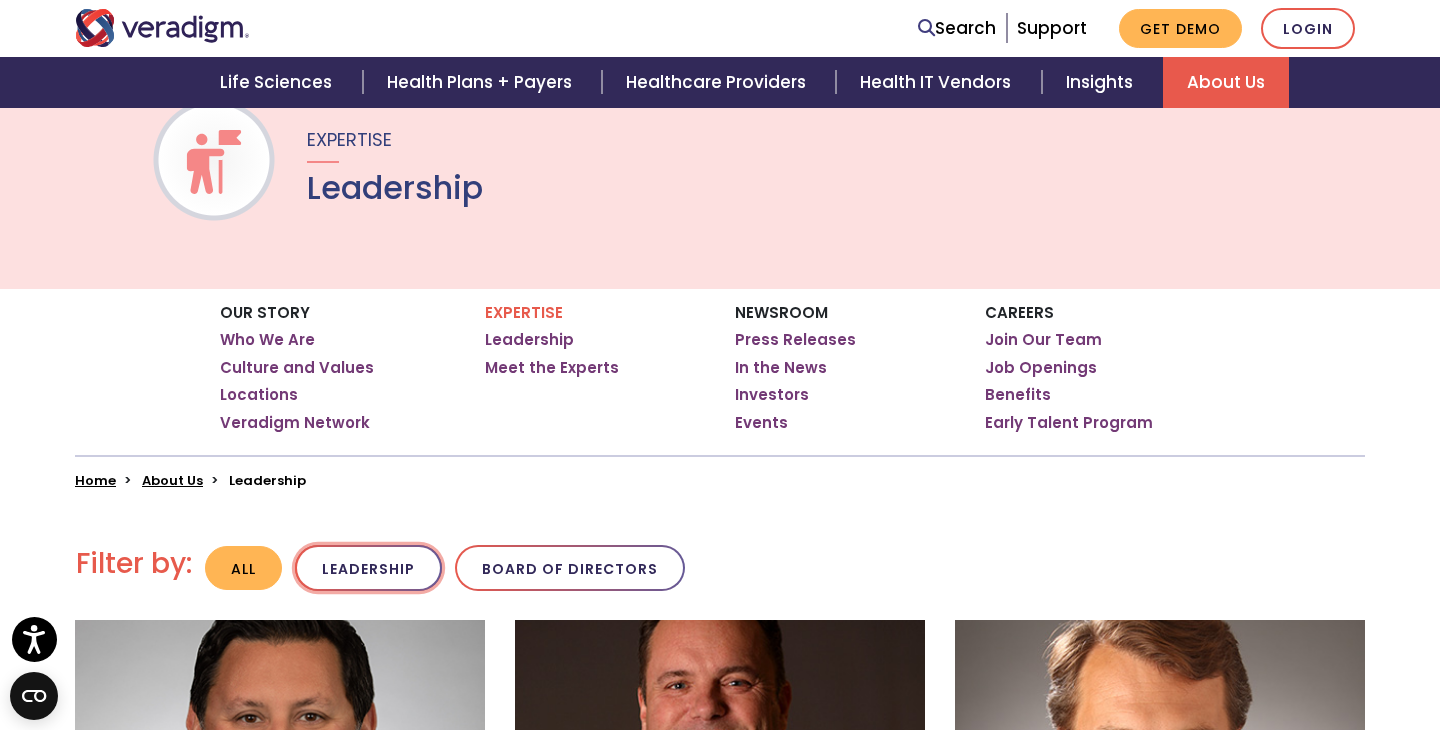 click on "Leadership" at bounding box center [368, 568] 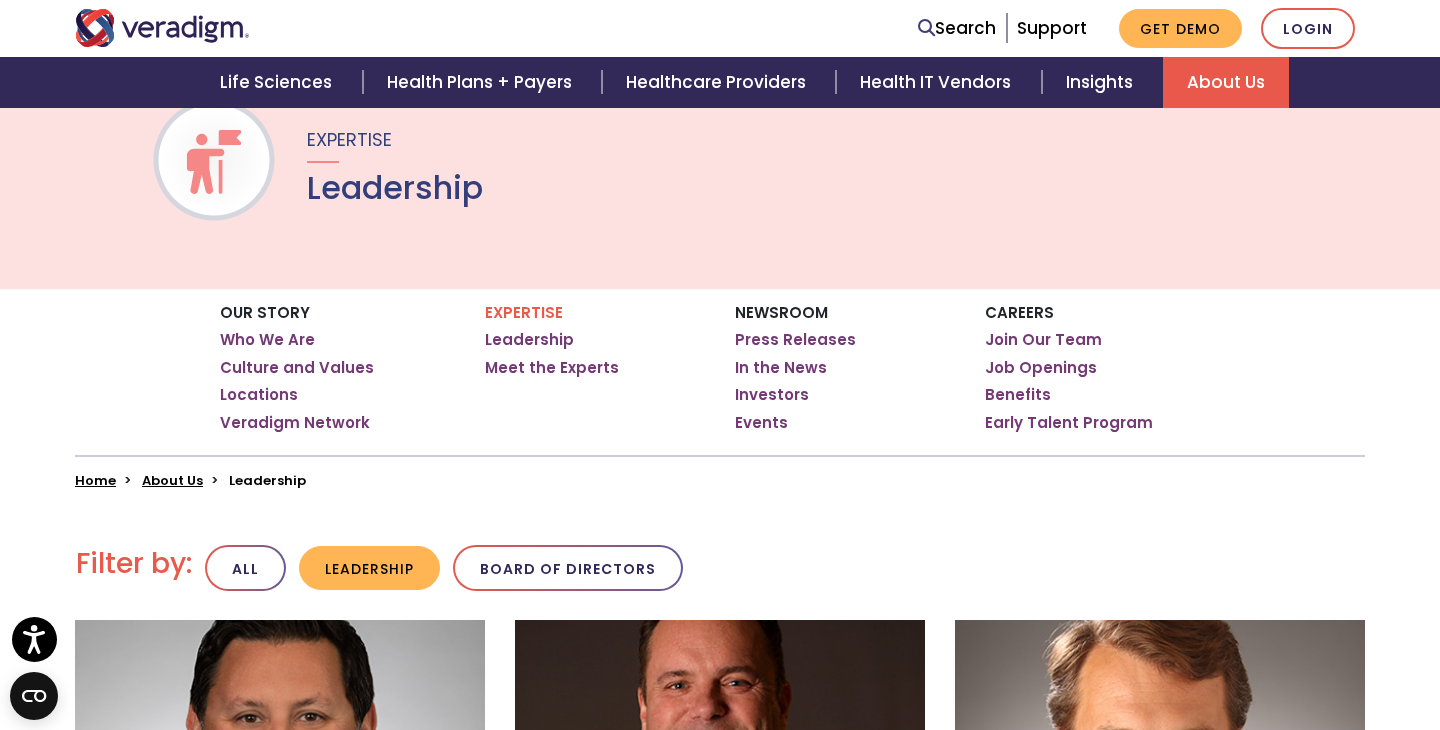 click on "Filter by:
All
Leadership
Board of Directors" at bounding box center [720, 567] 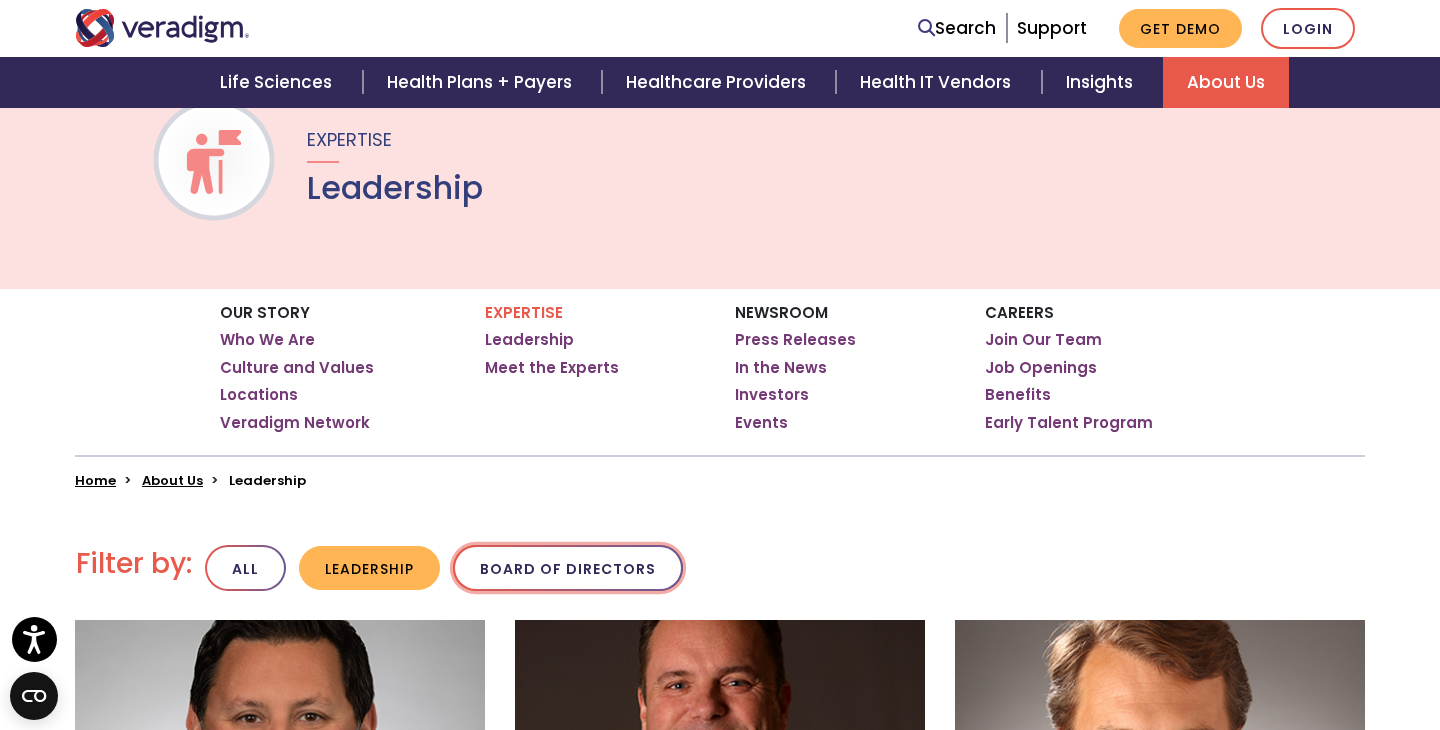 click on "Board of Directors" at bounding box center (568, 568) 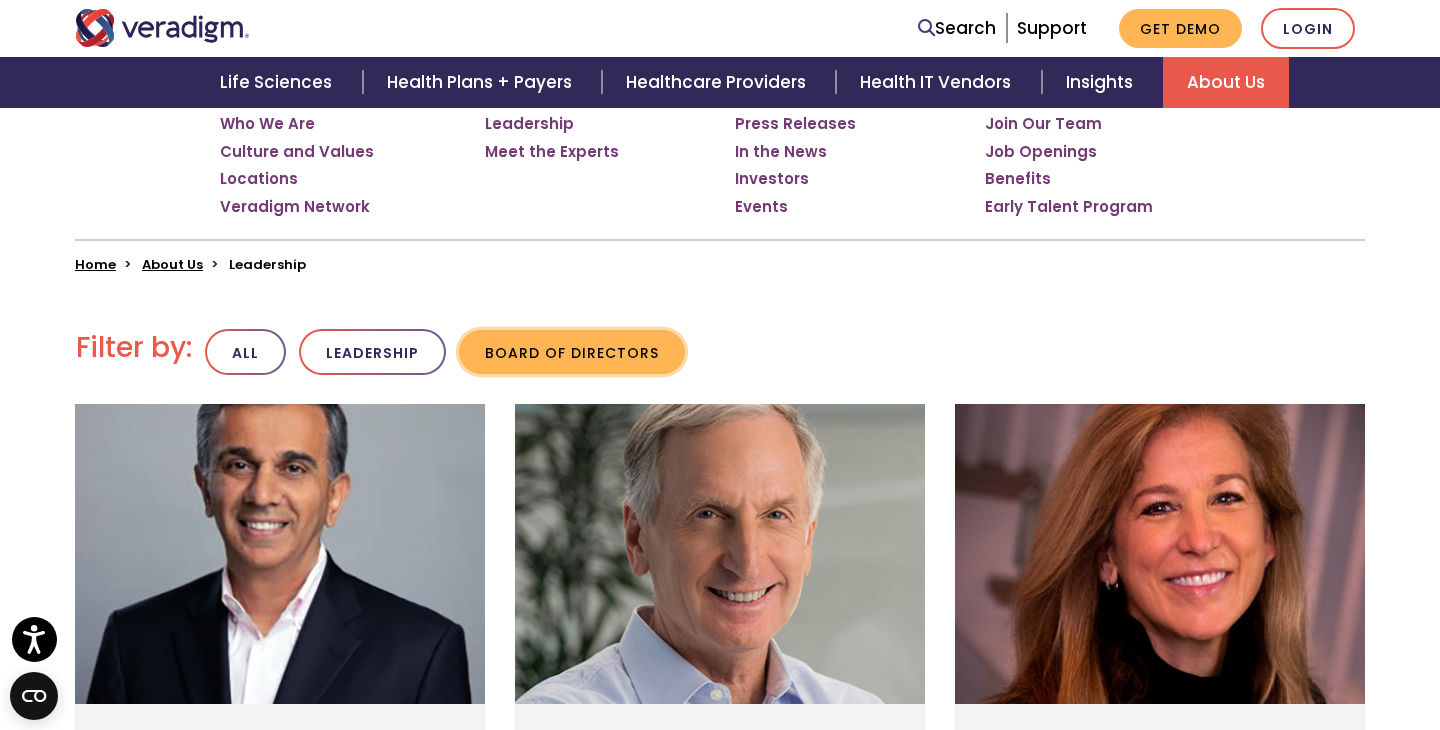 scroll, scrollTop: 351, scrollLeft: 0, axis: vertical 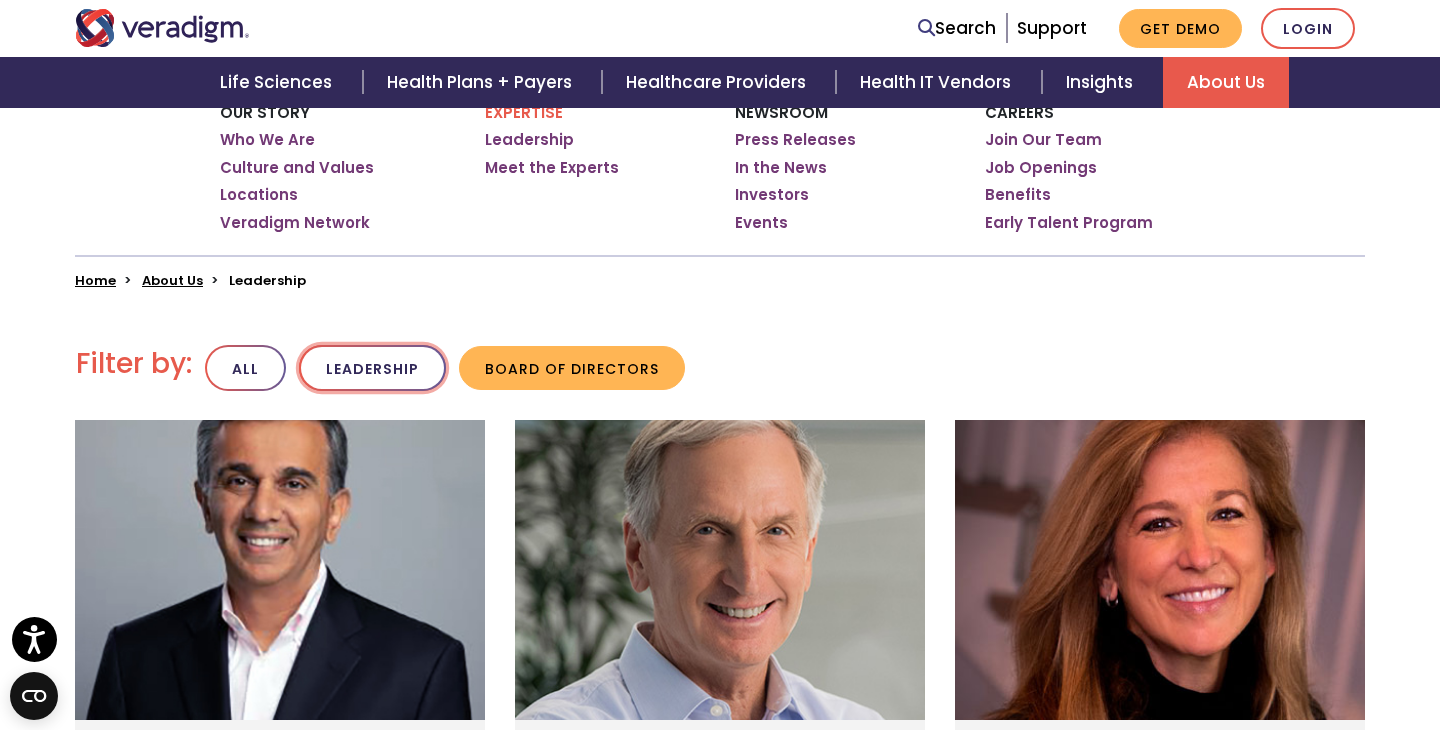 click on "Leadership" at bounding box center (372, 368) 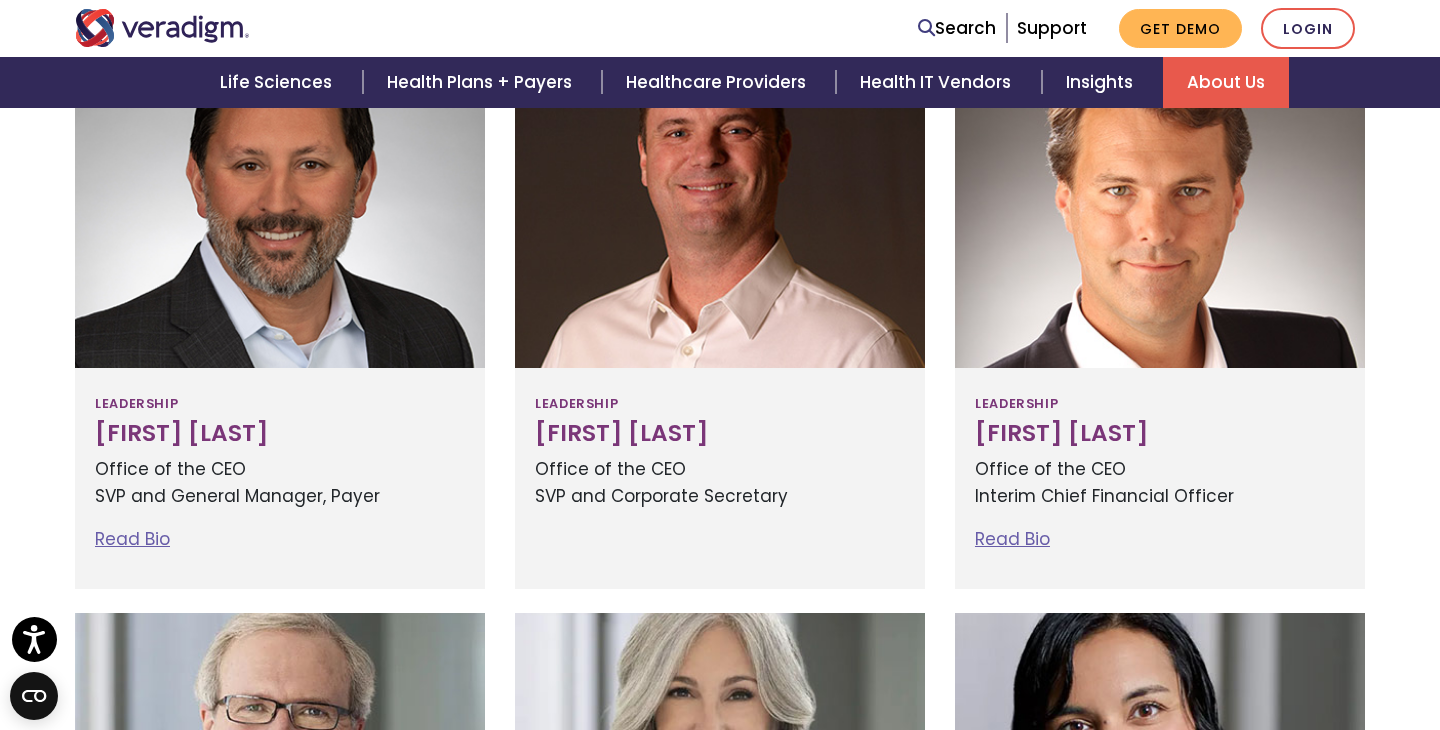scroll, scrollTop: 742, scrollLeft: 0, axis: vertical 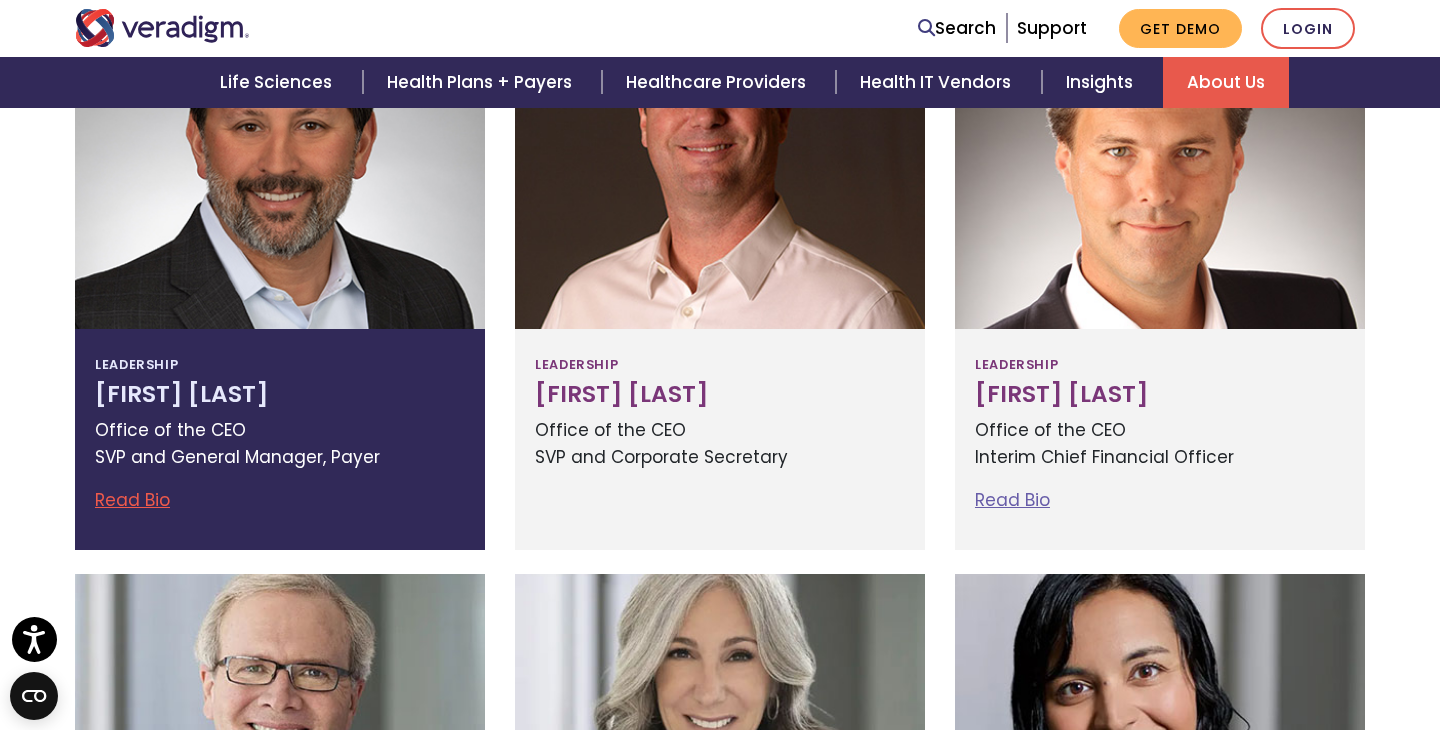 click on "Leadership
[FIRST] [LAST]
Read Bio                                                                                                                                                                                                                                                                    [FIRST] [LAST] Office of the CEO  SVP and General Manager, Payer                       [FIRST] lives in Austin, TX with his wife Farrah and two boys, Jack and Raines. [FIRST] holds a BBA and MBA from the University of Texas at Austin and bleeds burnt orange." at bounding box center [280, 439] 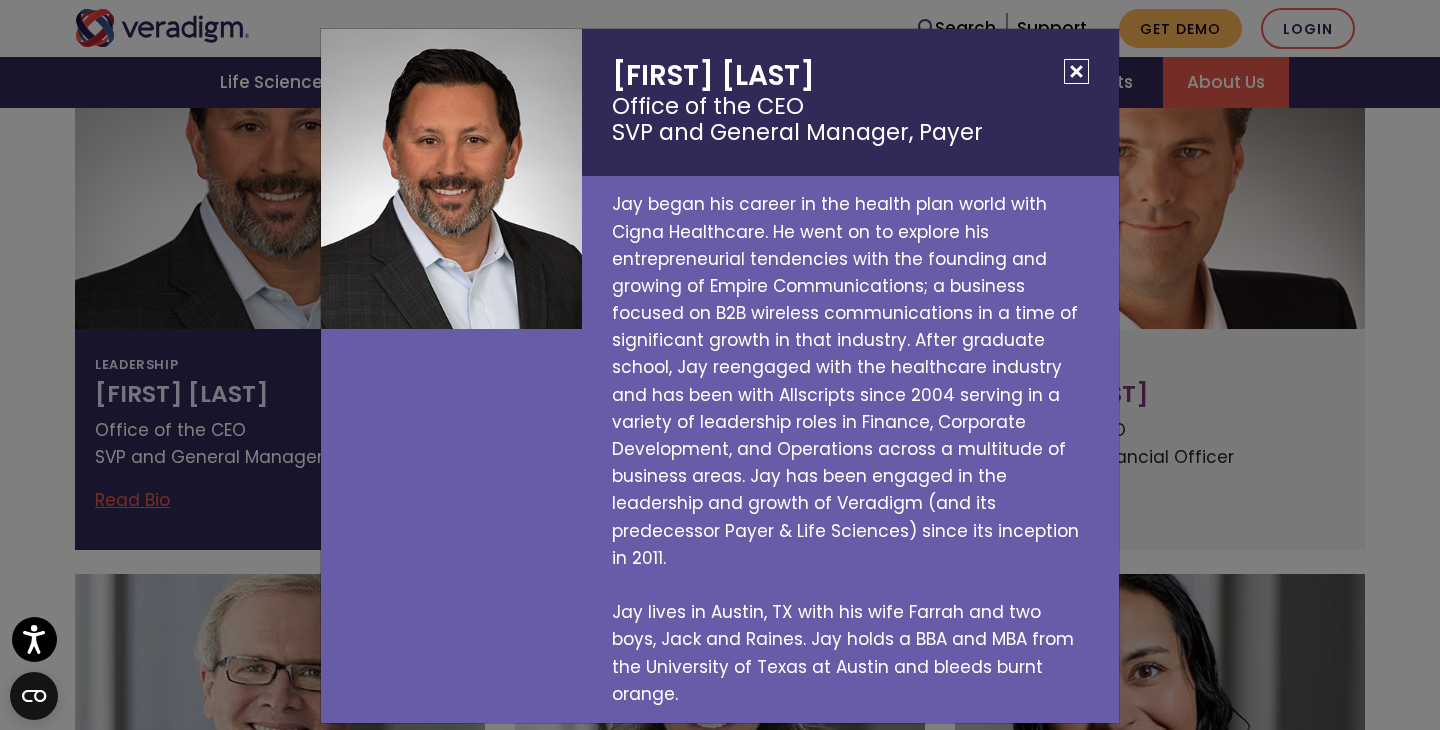 click at bounding box center (1076, 71) 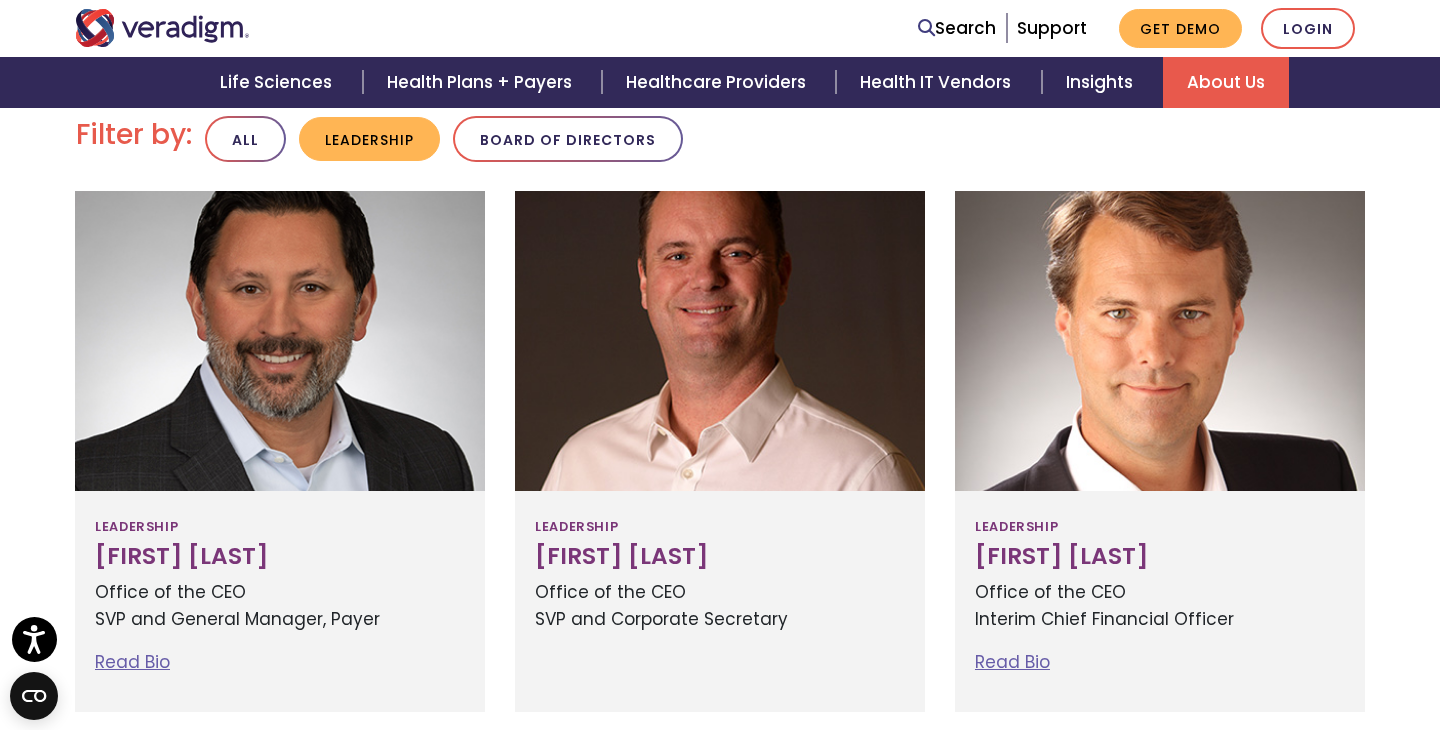 scroll, scrollTop: 540, scrollLeft: 0, axis: vertical 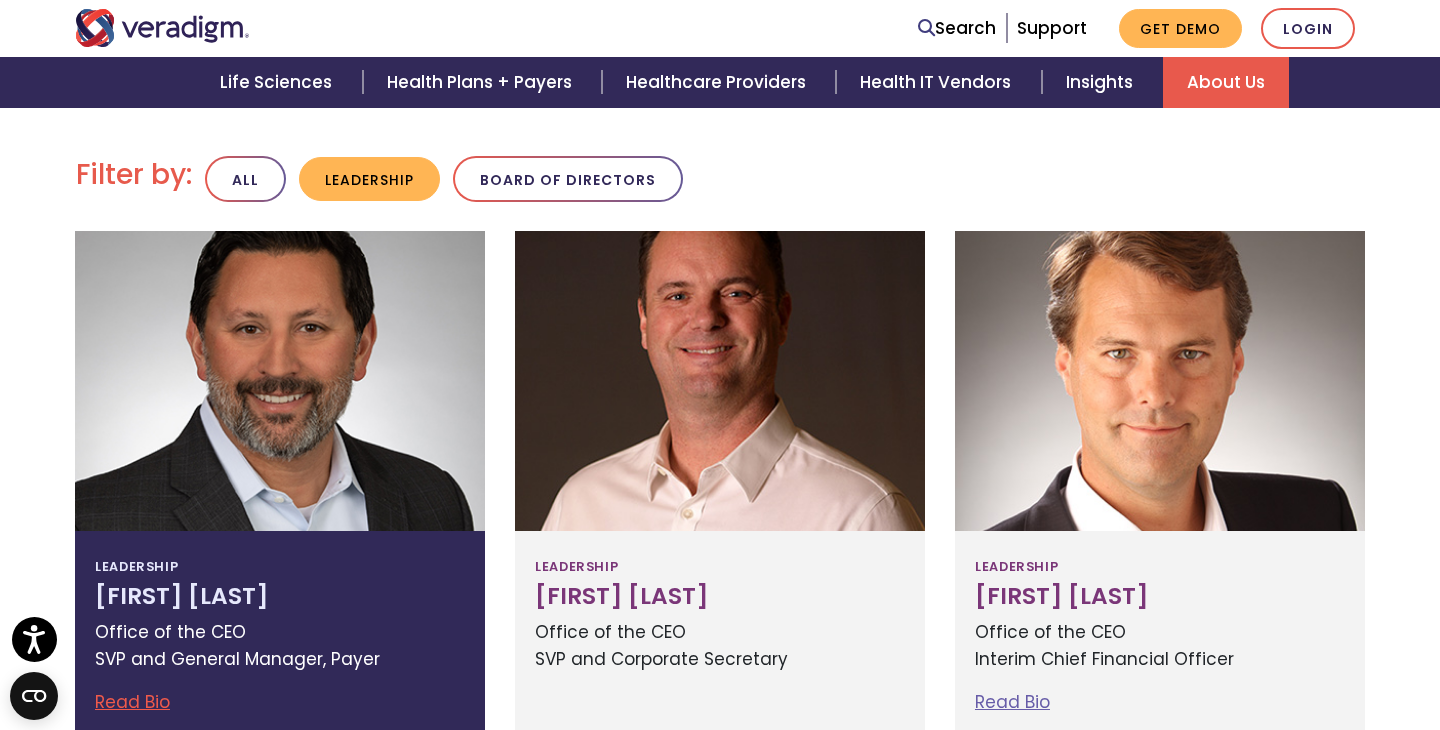 click at bounding box center (280, 381) 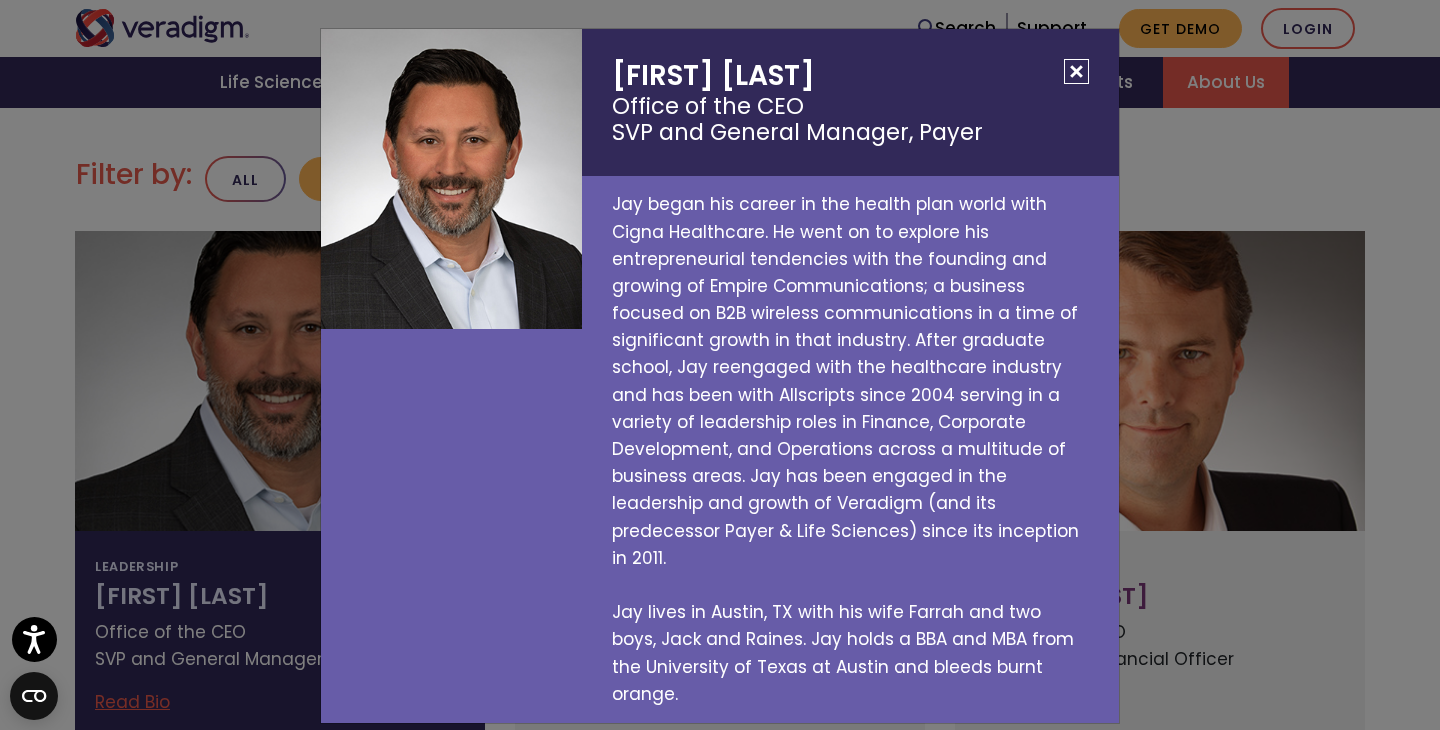 click on "[FIRST] [LAST] Office of the CEO  SVP and General Manager, Payer" at bounding box center [850, 102] 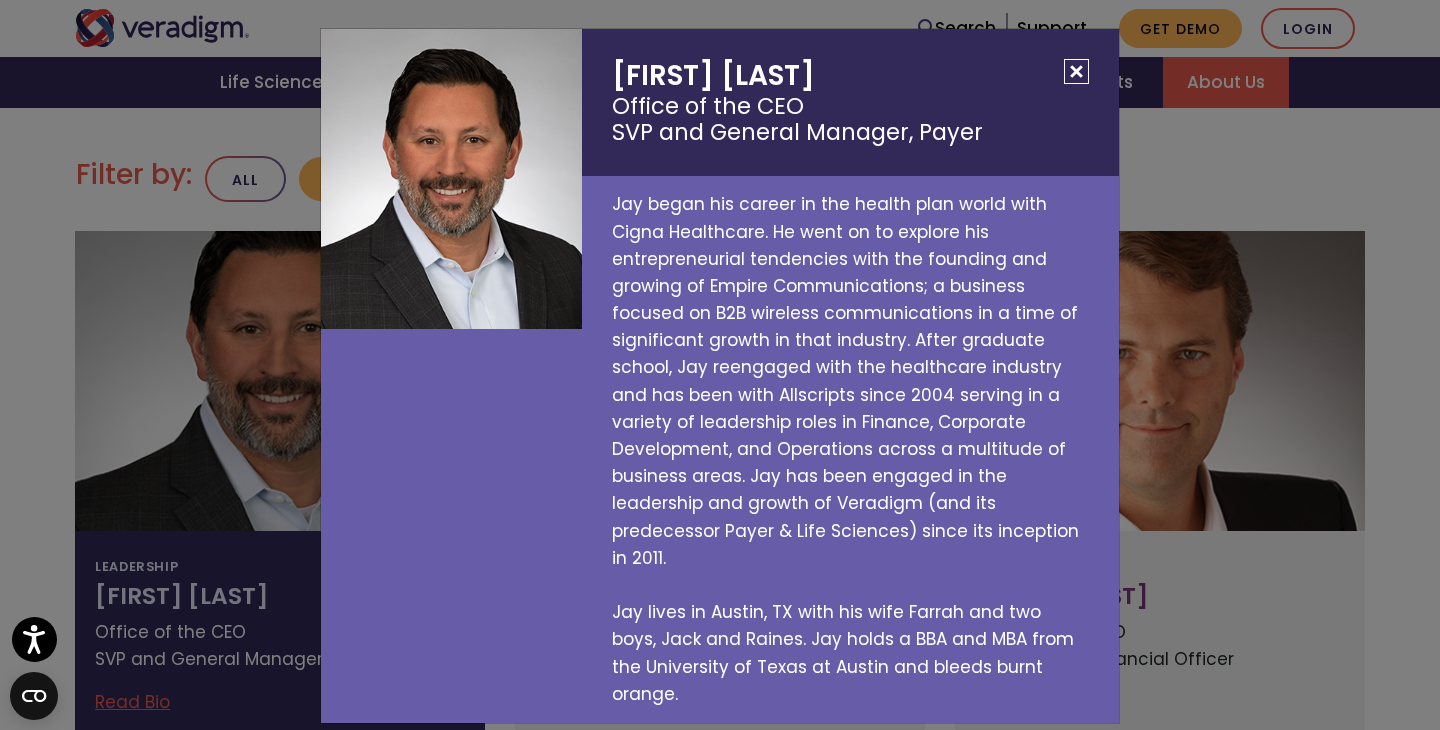 drag, startPoint x: 911, startPoint y: 89, endPoint x: 610, endPoint y: 99, distance: 301.16608 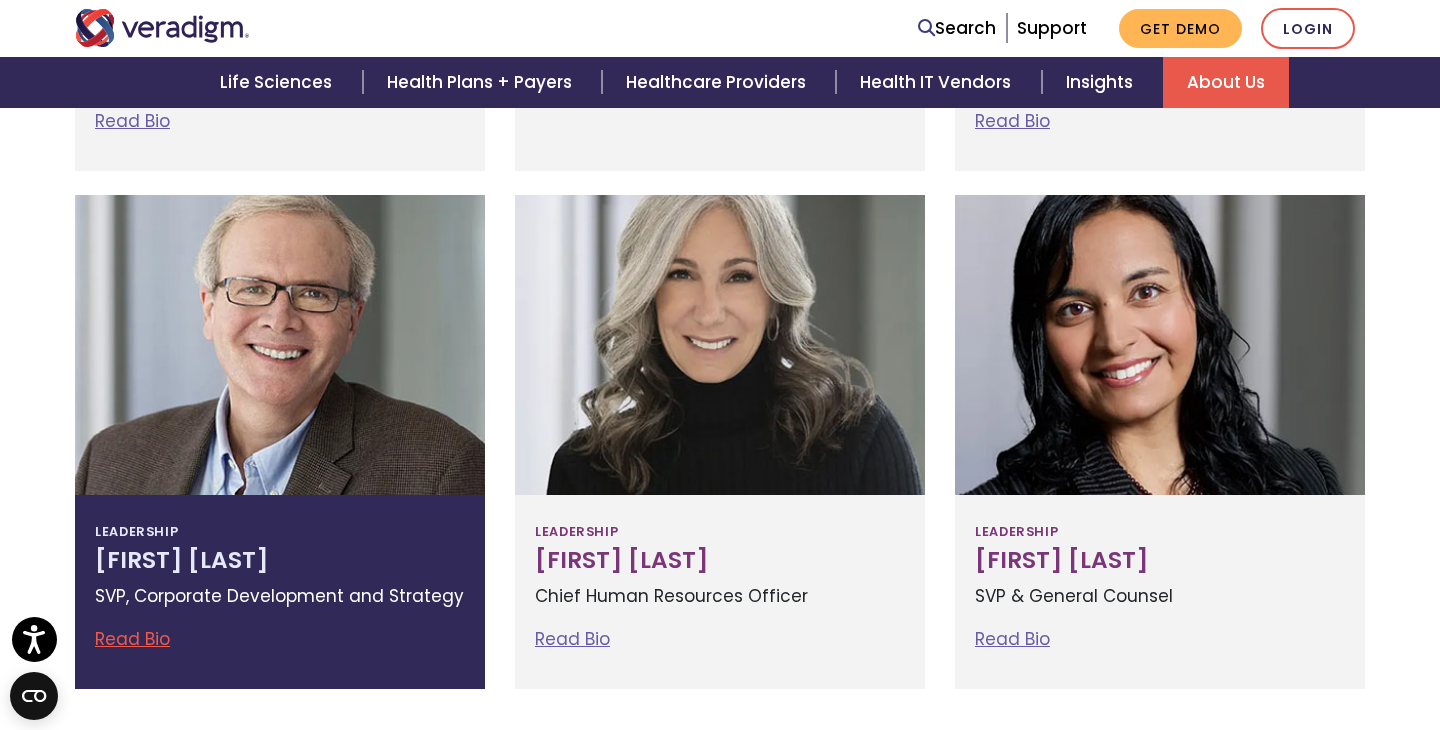 scroll, scrollTop: 1123, scrollLeft: 0, axis: vertical 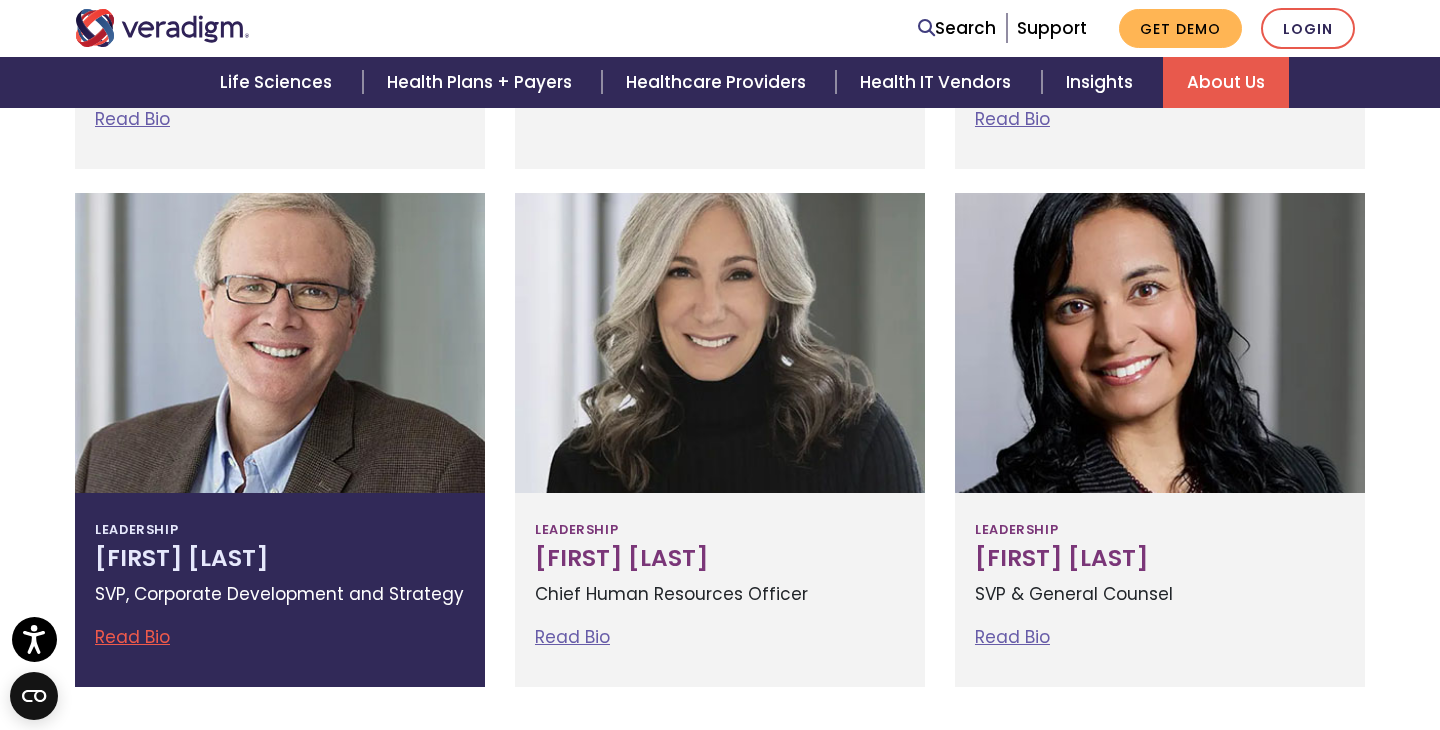 click at bounding box center (280, 343) 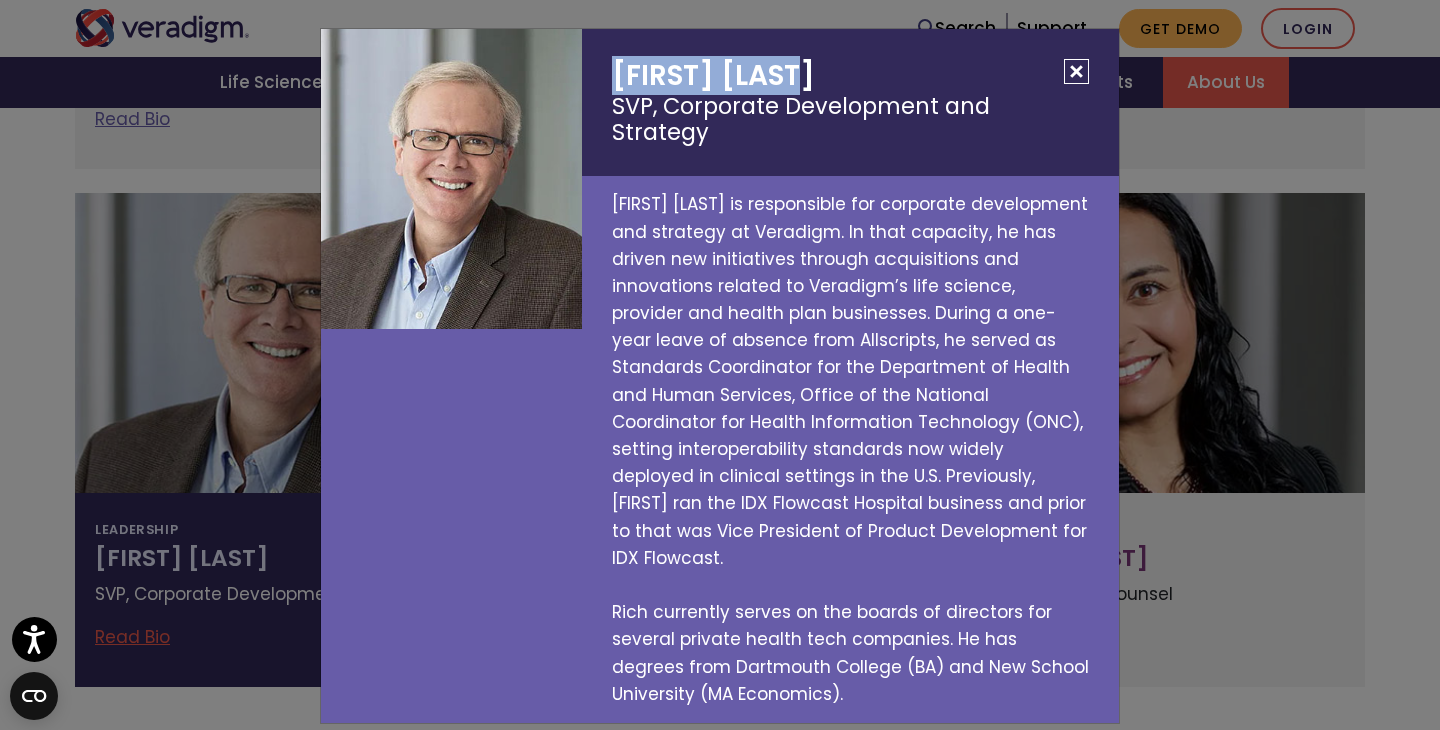 drag, startPoint x: 614, startPoint y: 94, endPoint x: 817, endPoint y: 92, distance: 203.00986 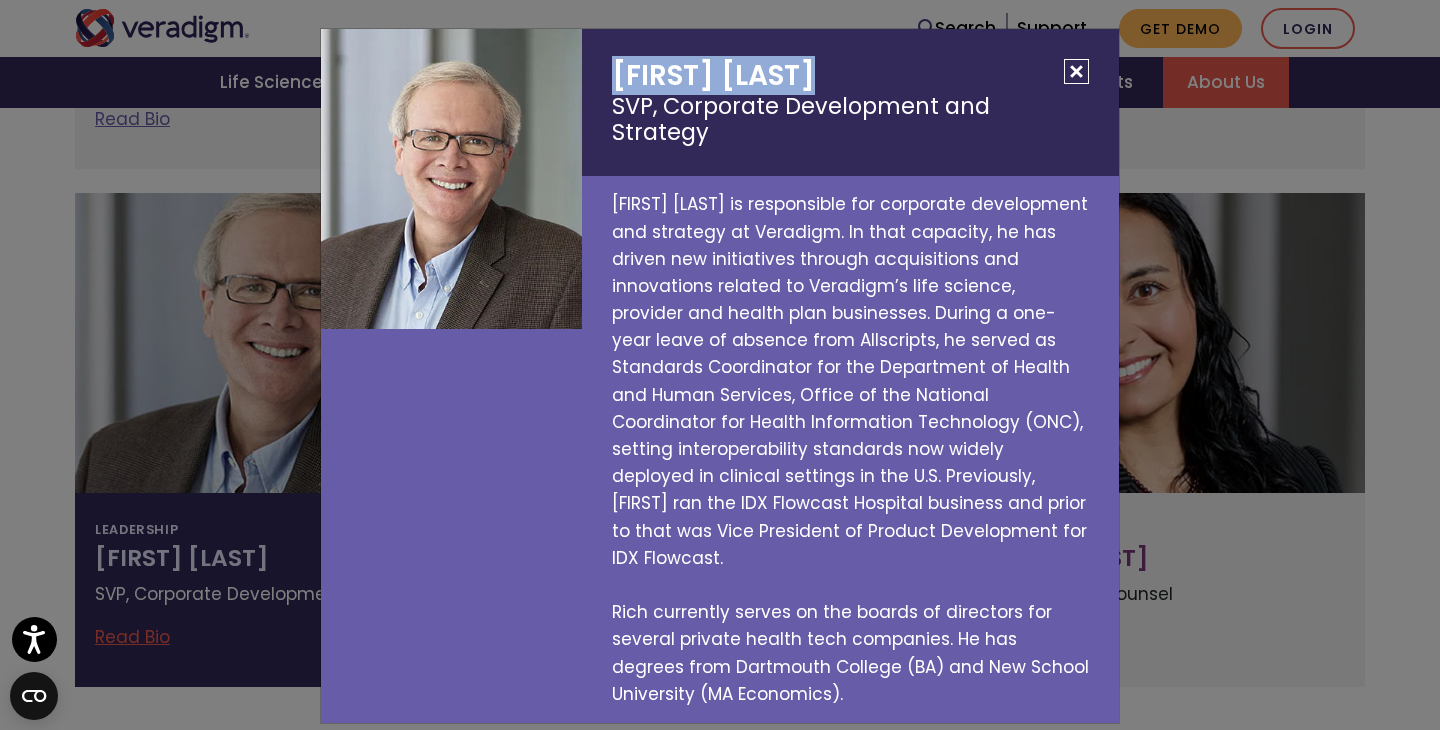 copy on "[FIRST] [LAST]" 